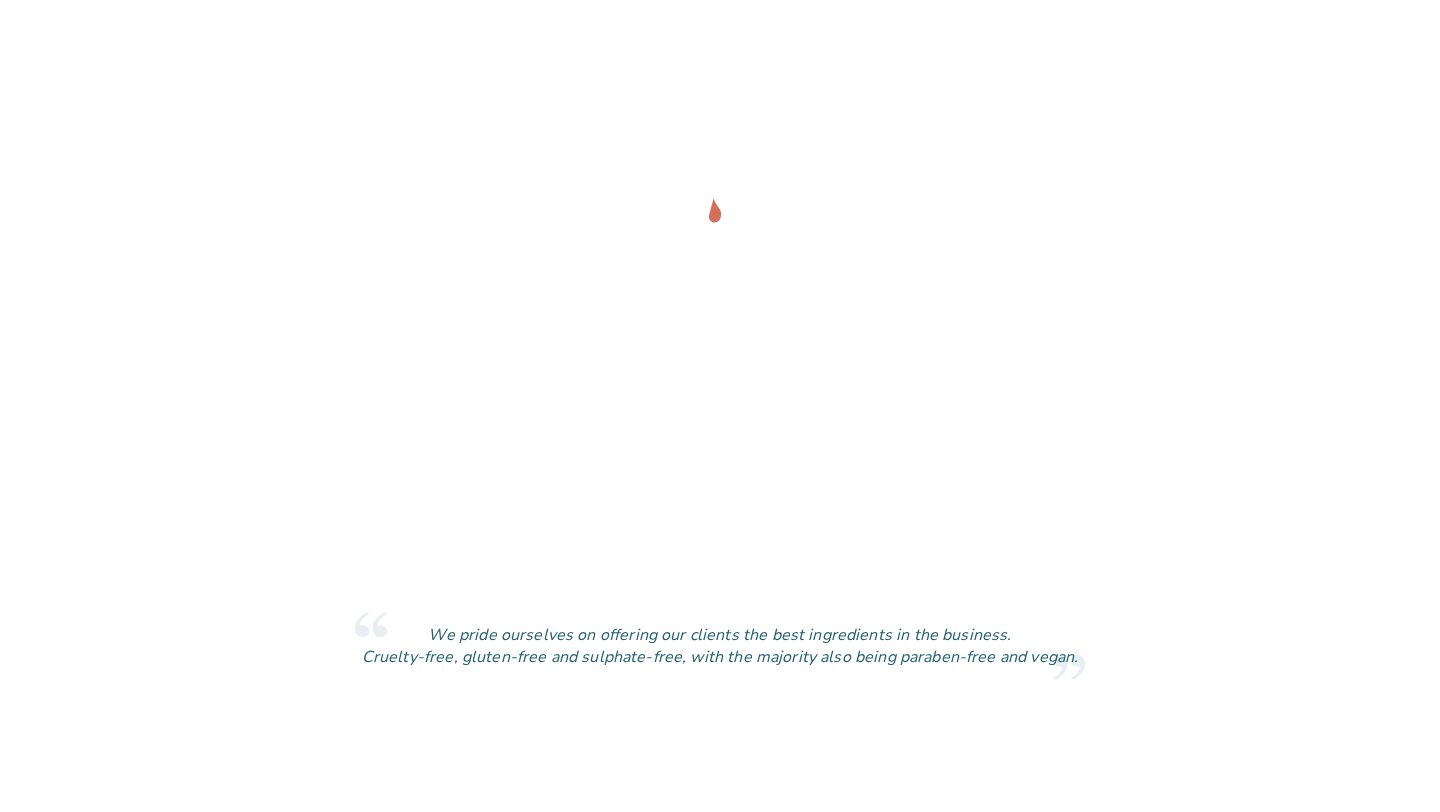 scroll, scrollTop: 0, scrollLeft: 0, axis: both 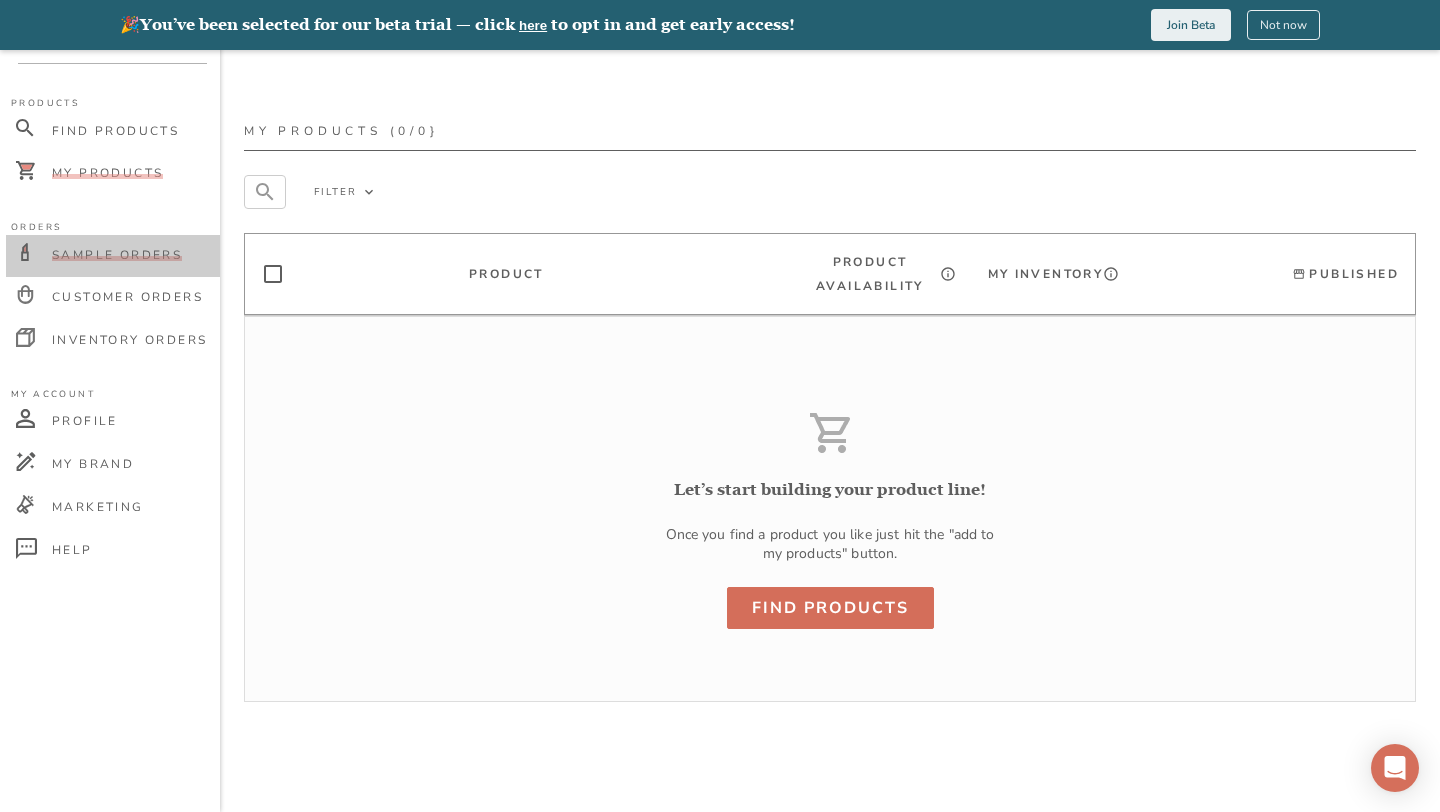 click on "Sample Orders" at bounding box center [117, 255] 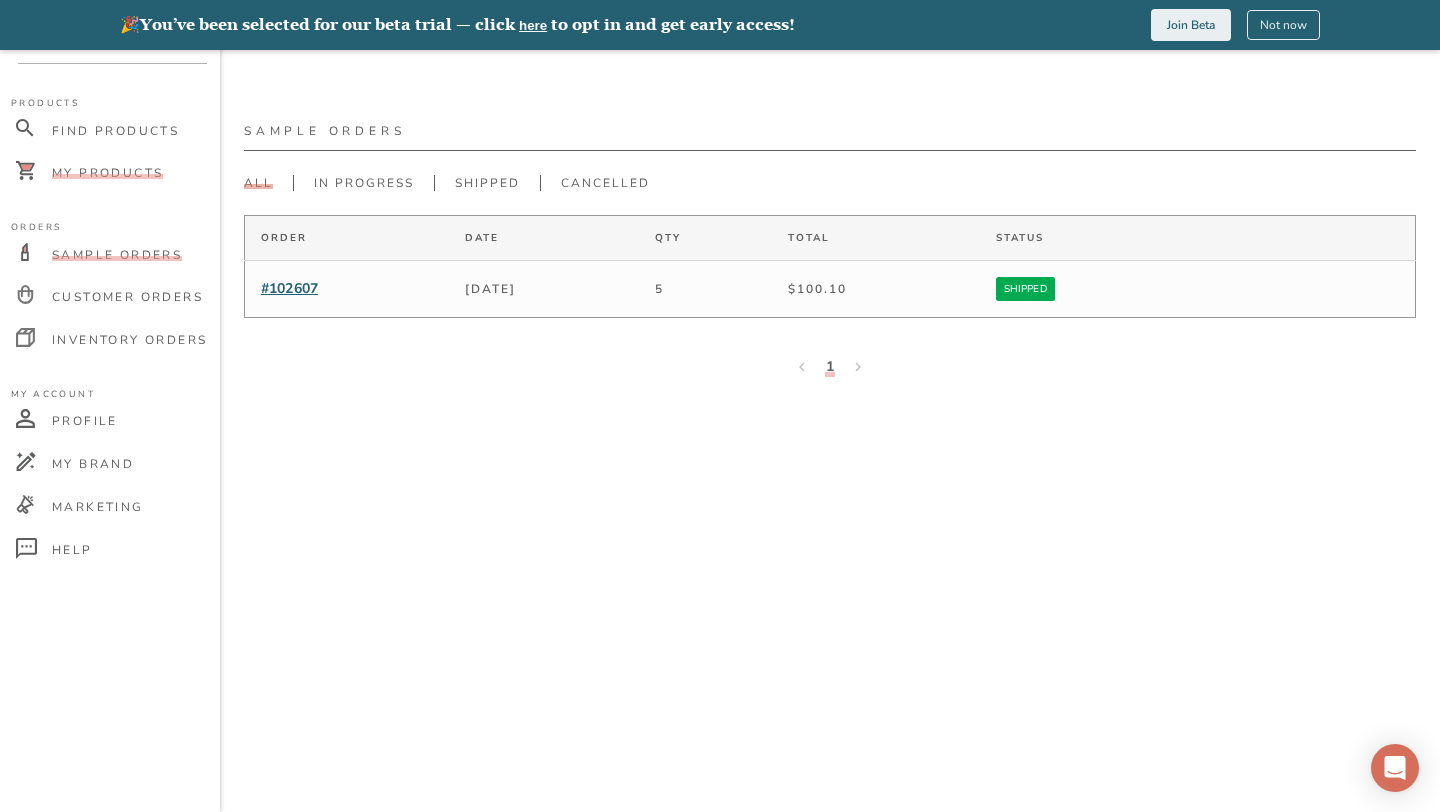 click on "My Products" at bounding box center (113, 174) 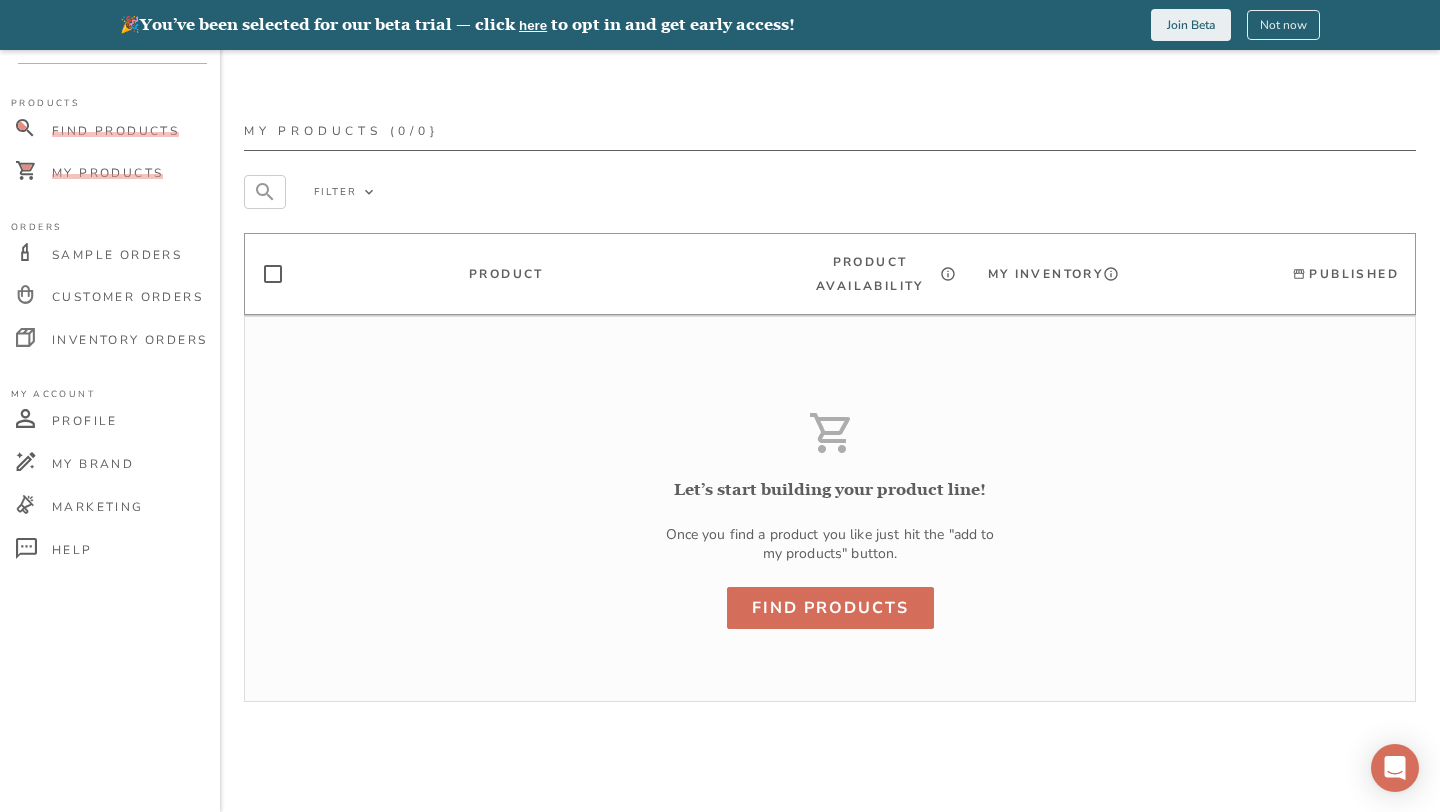 click on "Find Products" at bounding box center (115, 131) 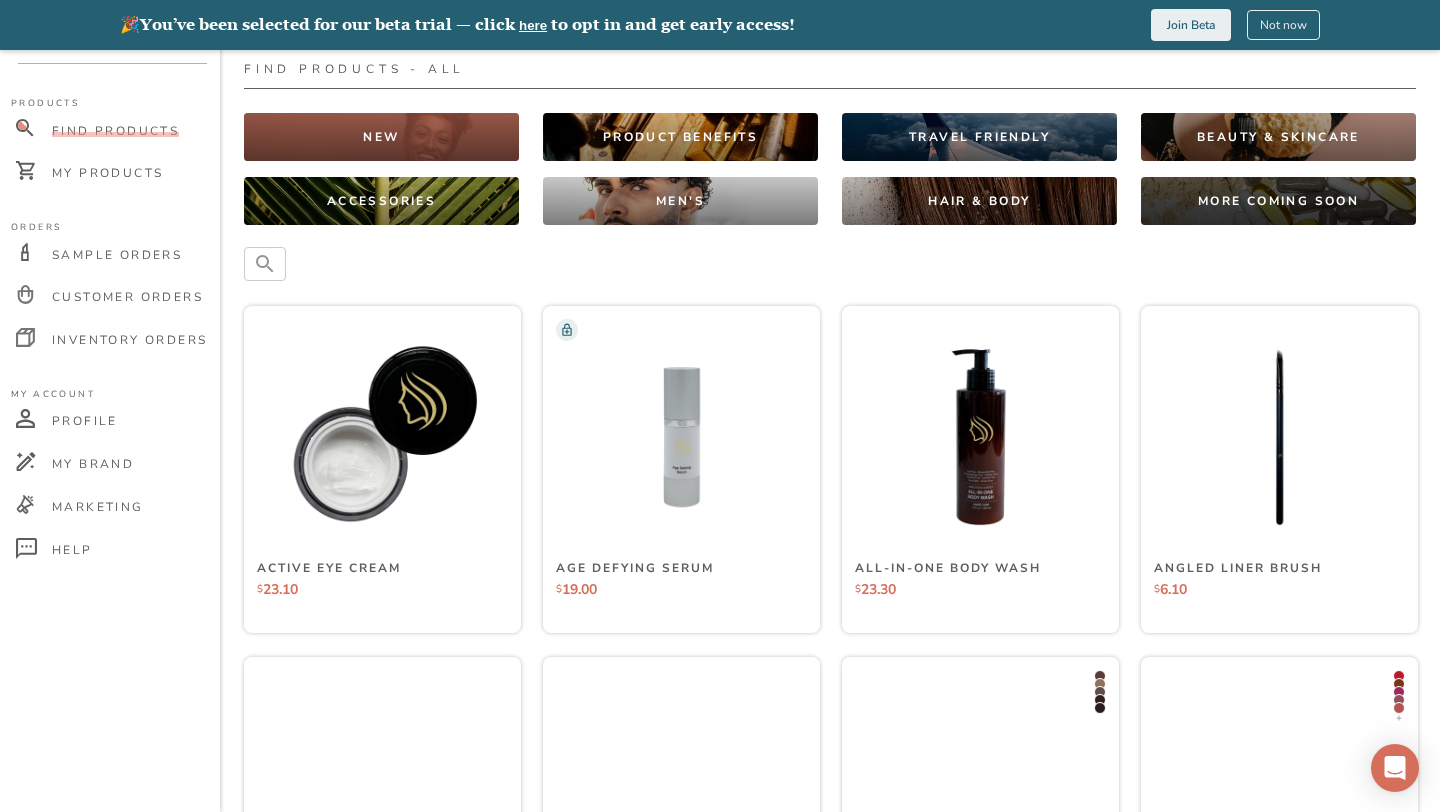 scroll, scrollTop: 0, scrollLeft: 0, axis: both 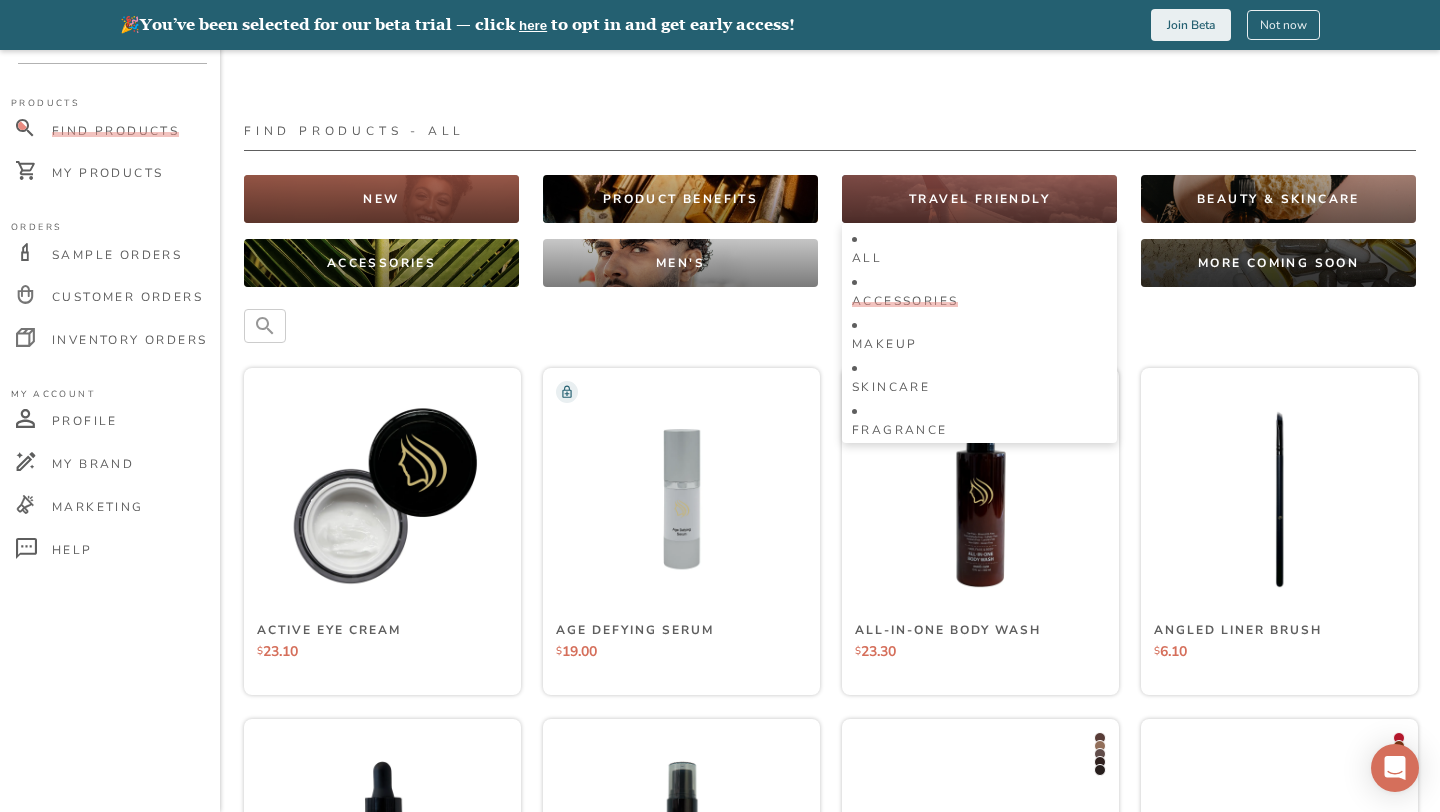 click on "Accessories" at bounding box center (905, 301) 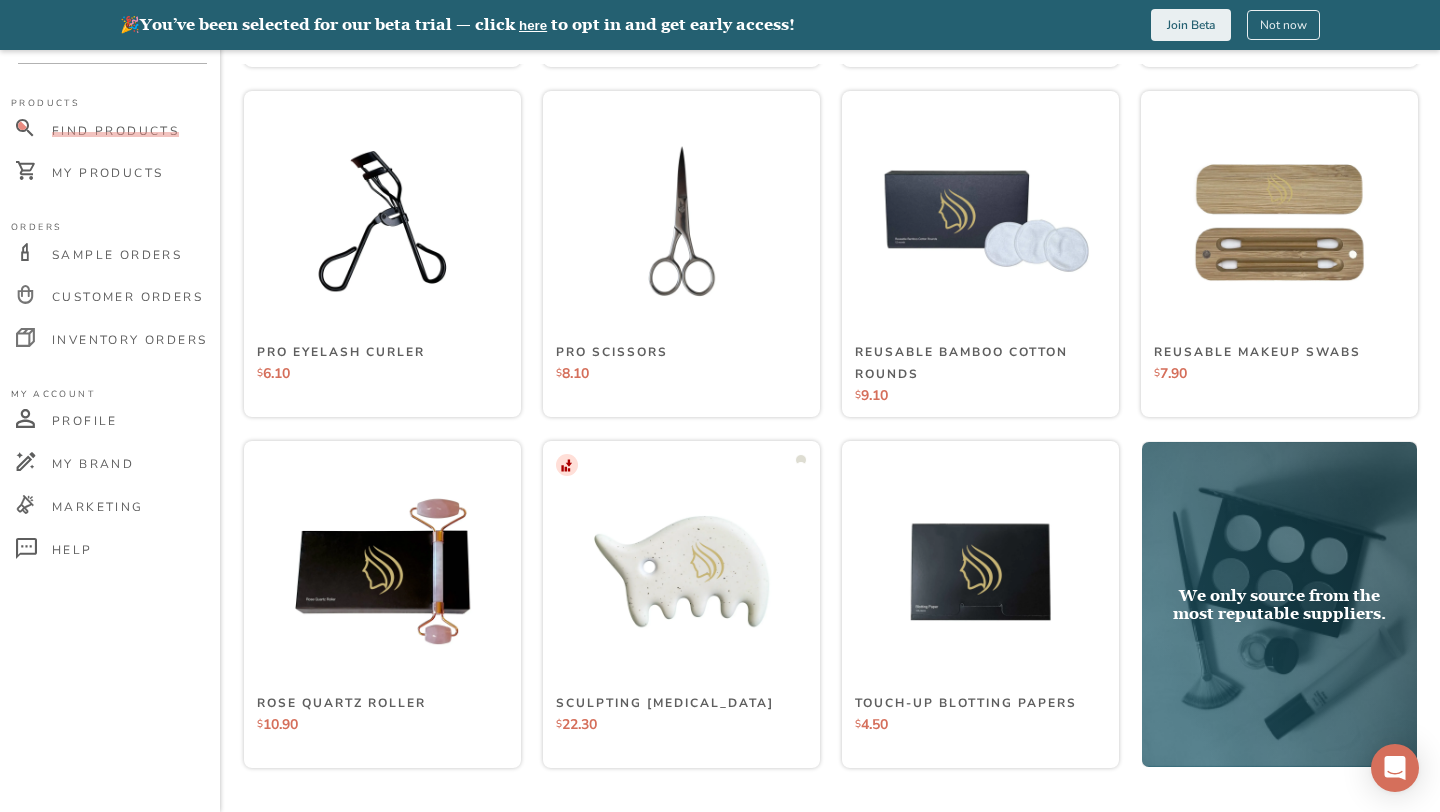 scroll, scrollTop: 1342, scrollLeft: 0, axis: vertical 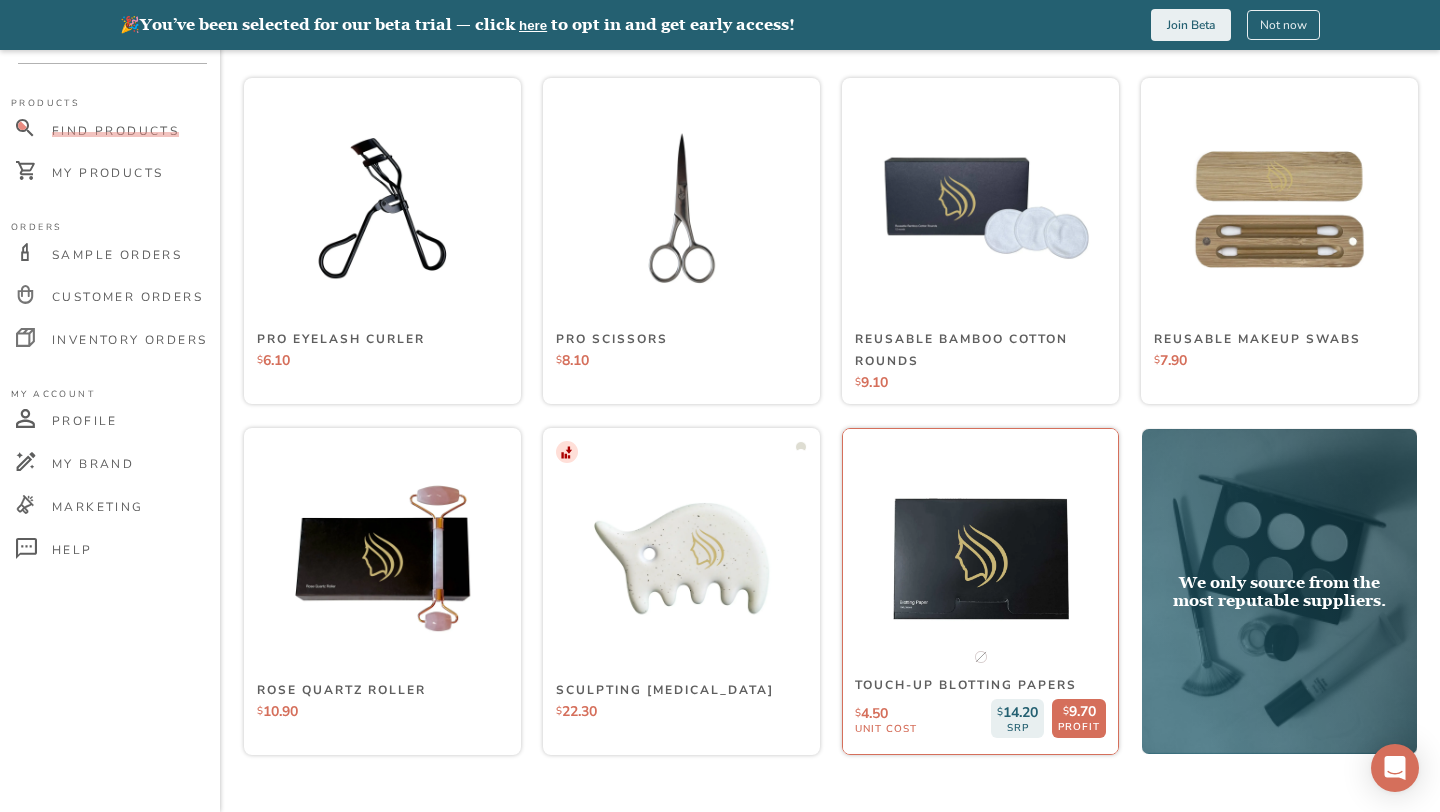 click at bounding box center (980, 559) 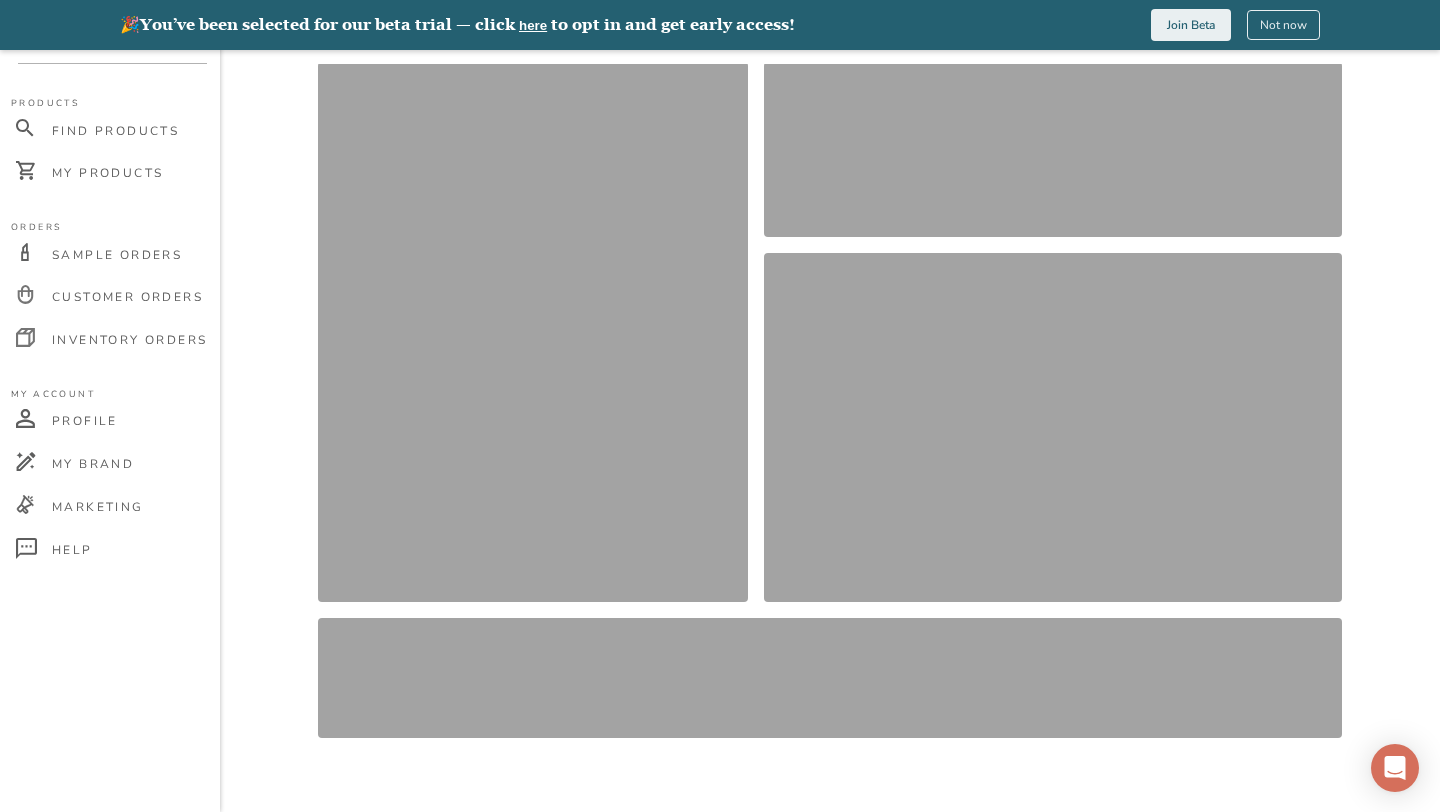scroll, scrollTop: 0, scrollLeft: 0, axis: both 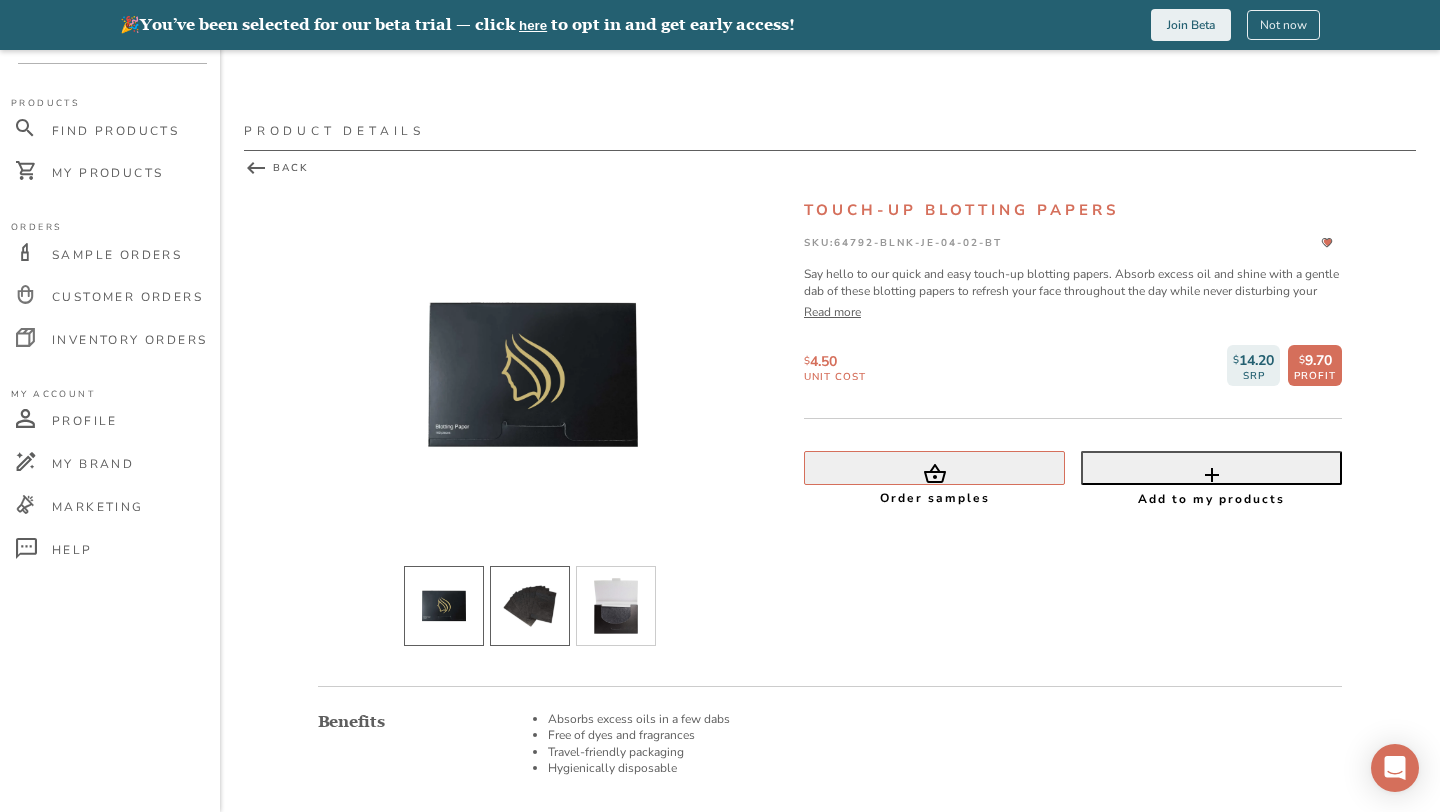click at bounding box center (530, 606) 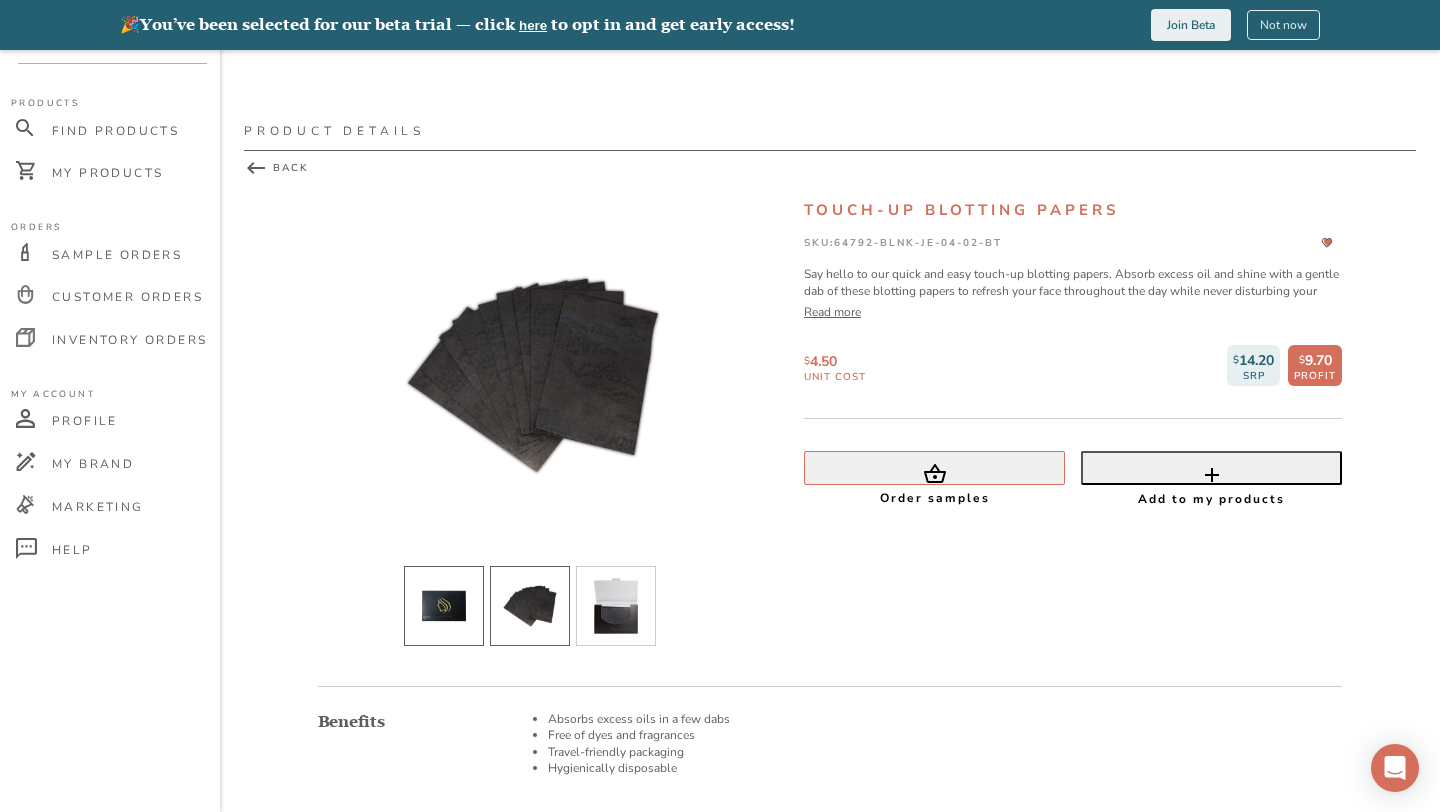 click at bounding box center [444, 606] 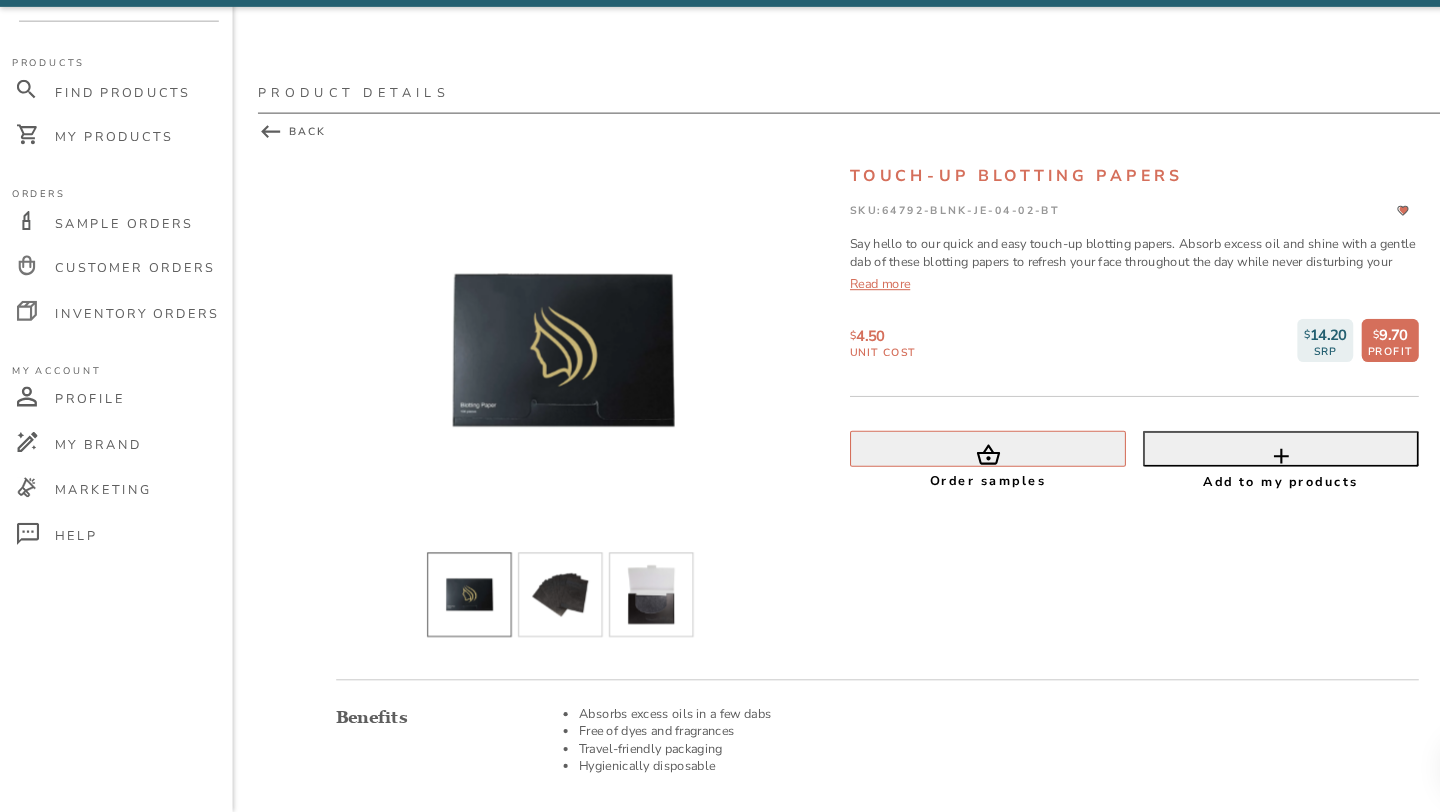 click on "Read more" at bounding box center [1073, 312] 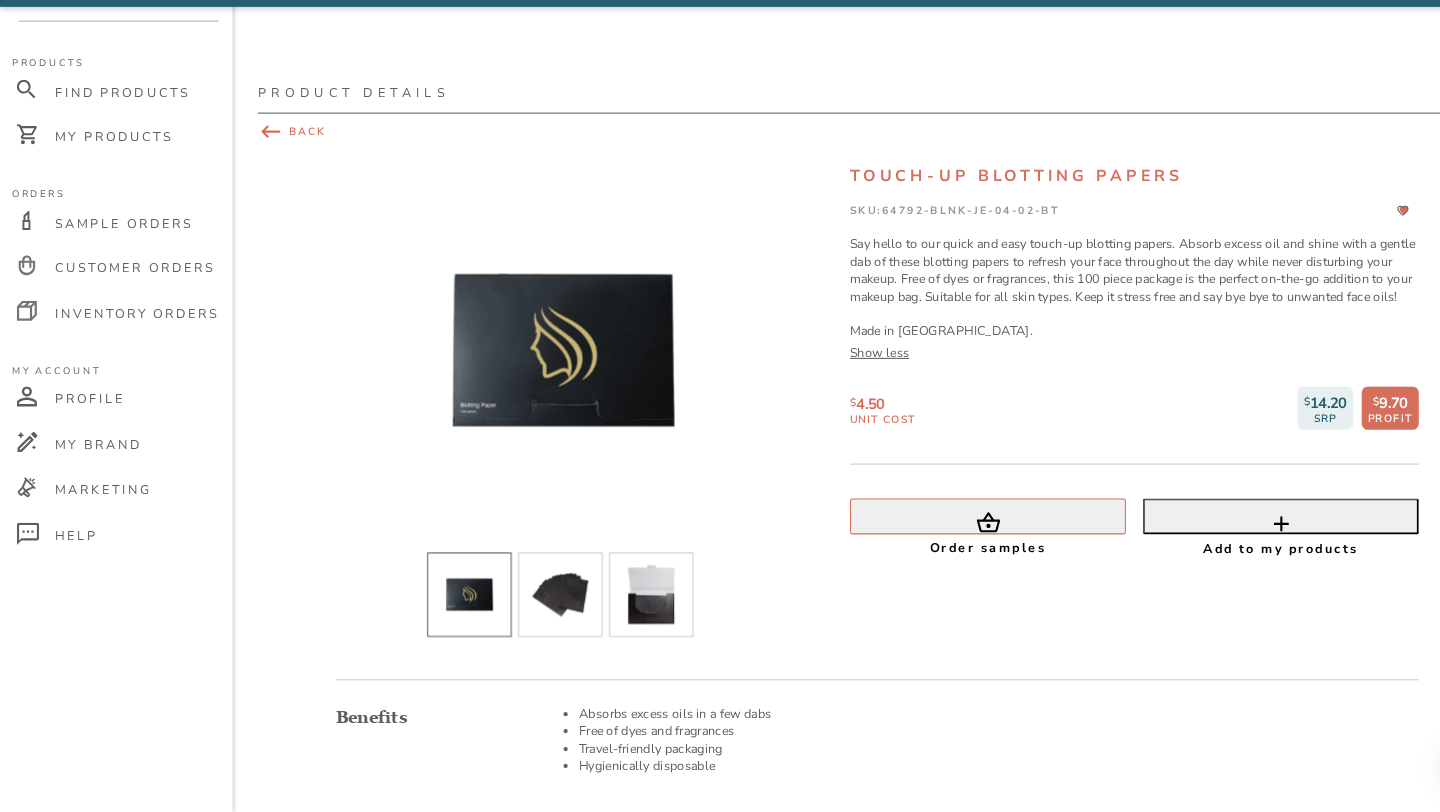click 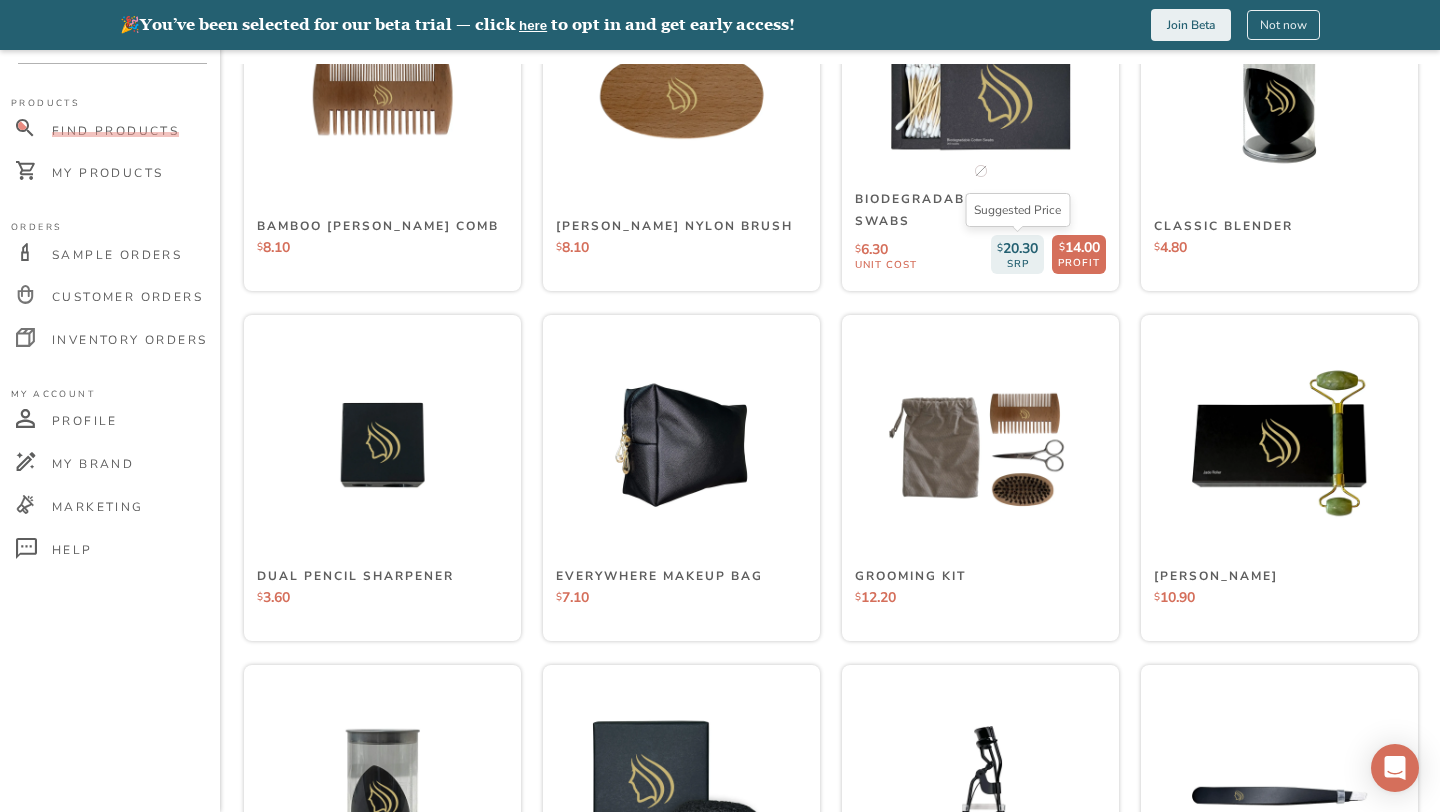 scroll, scrollTop: 408, scrollLeft: 0, axis: vertical 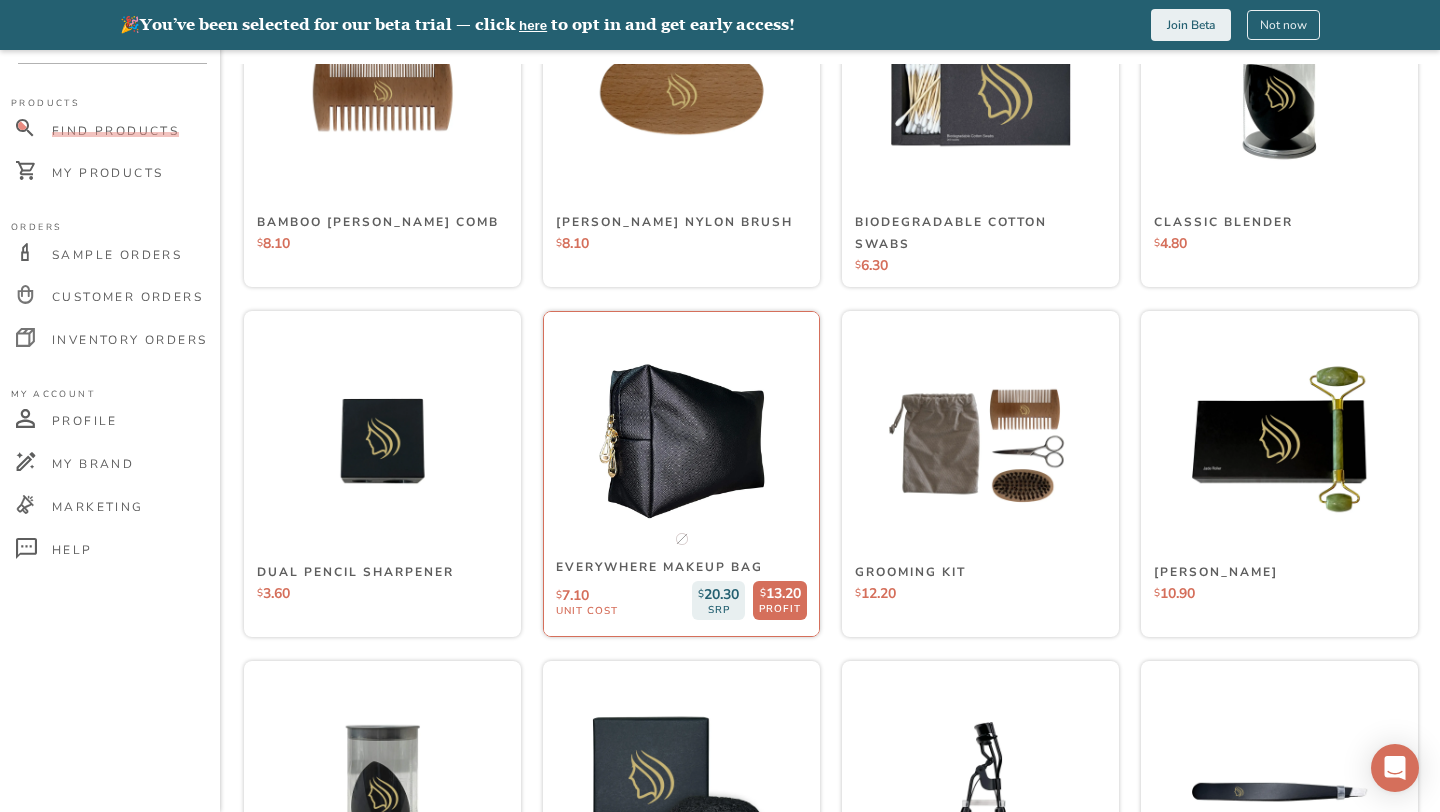 click at bounding box center (681, 441) 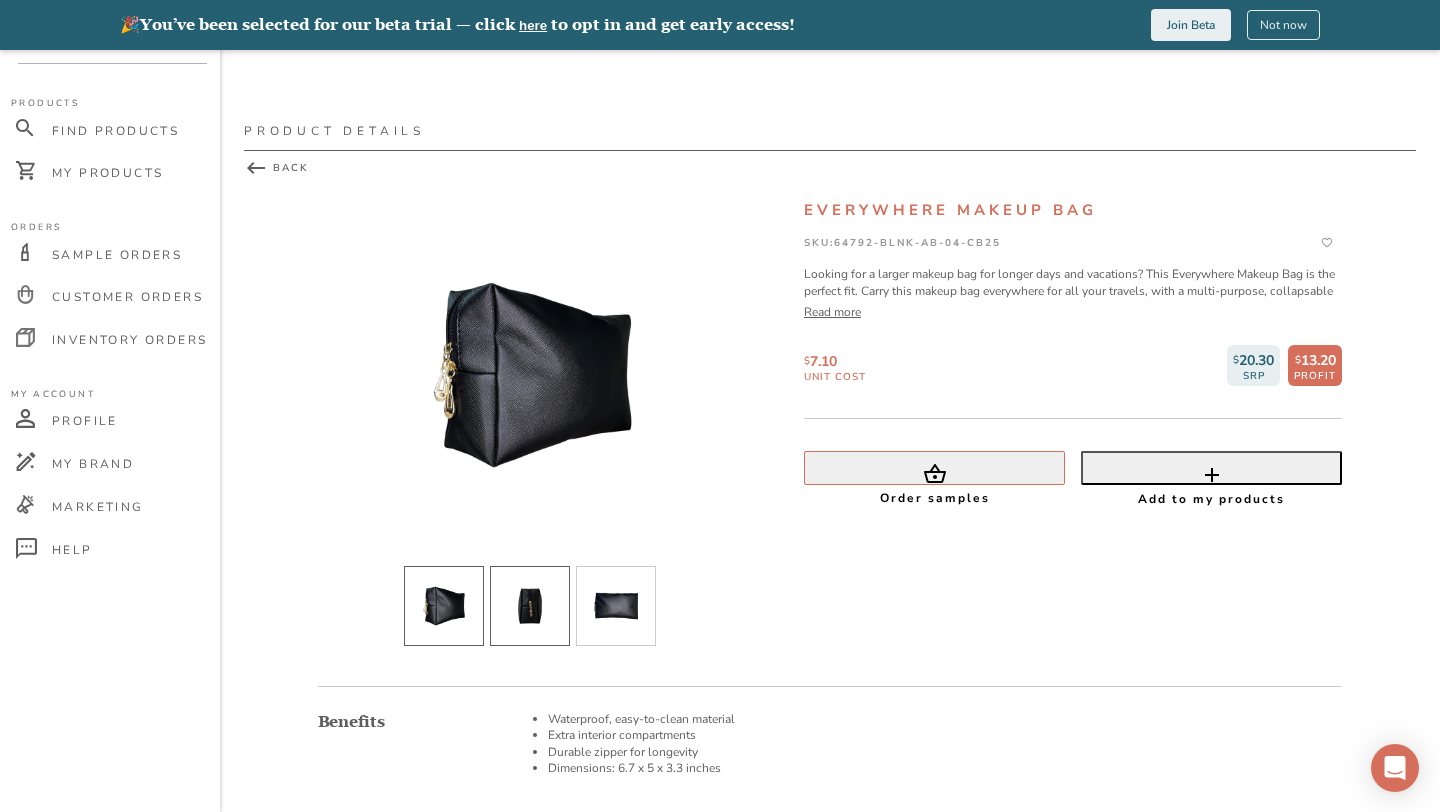 click at bounding box center [530, 606] 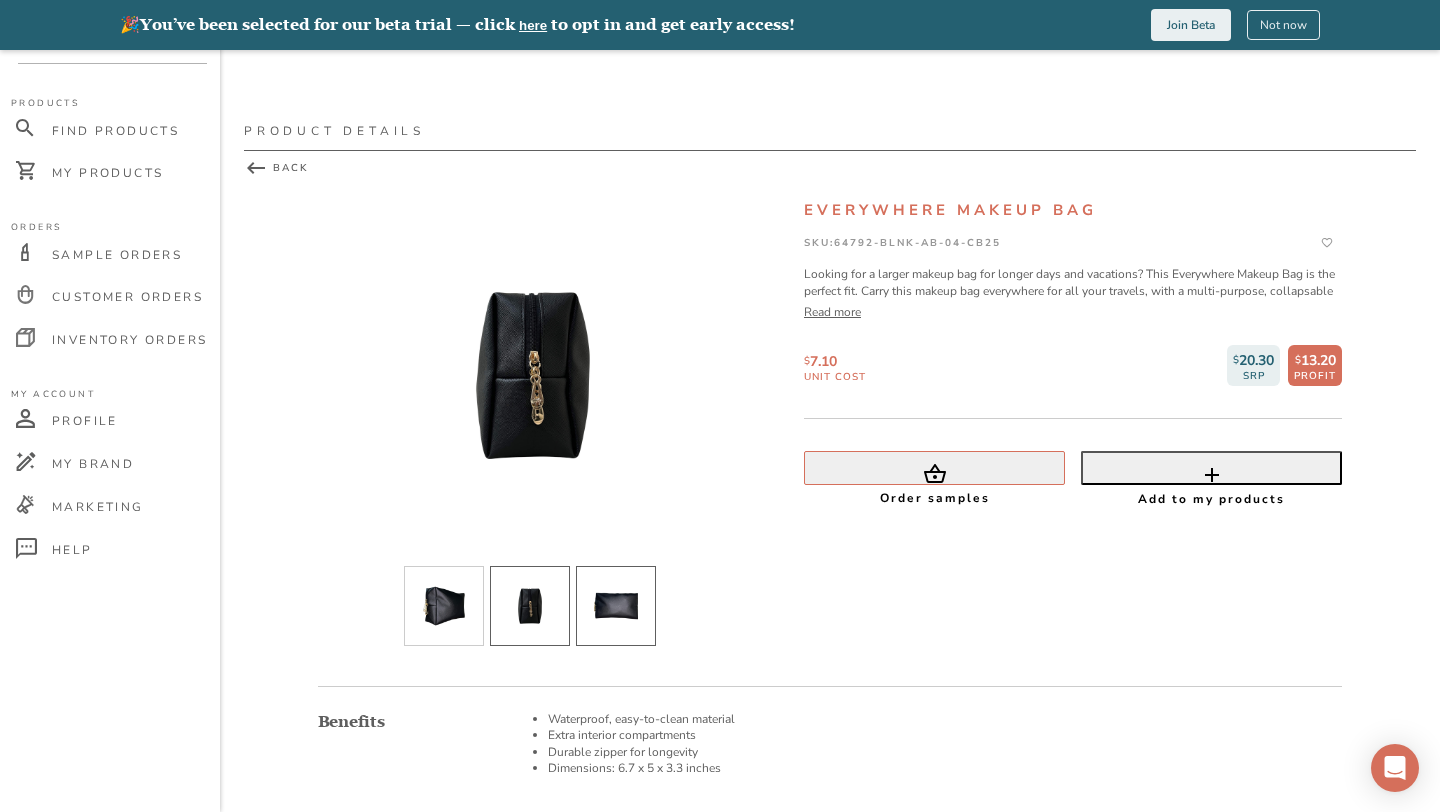click at bounding box center (616, 606) 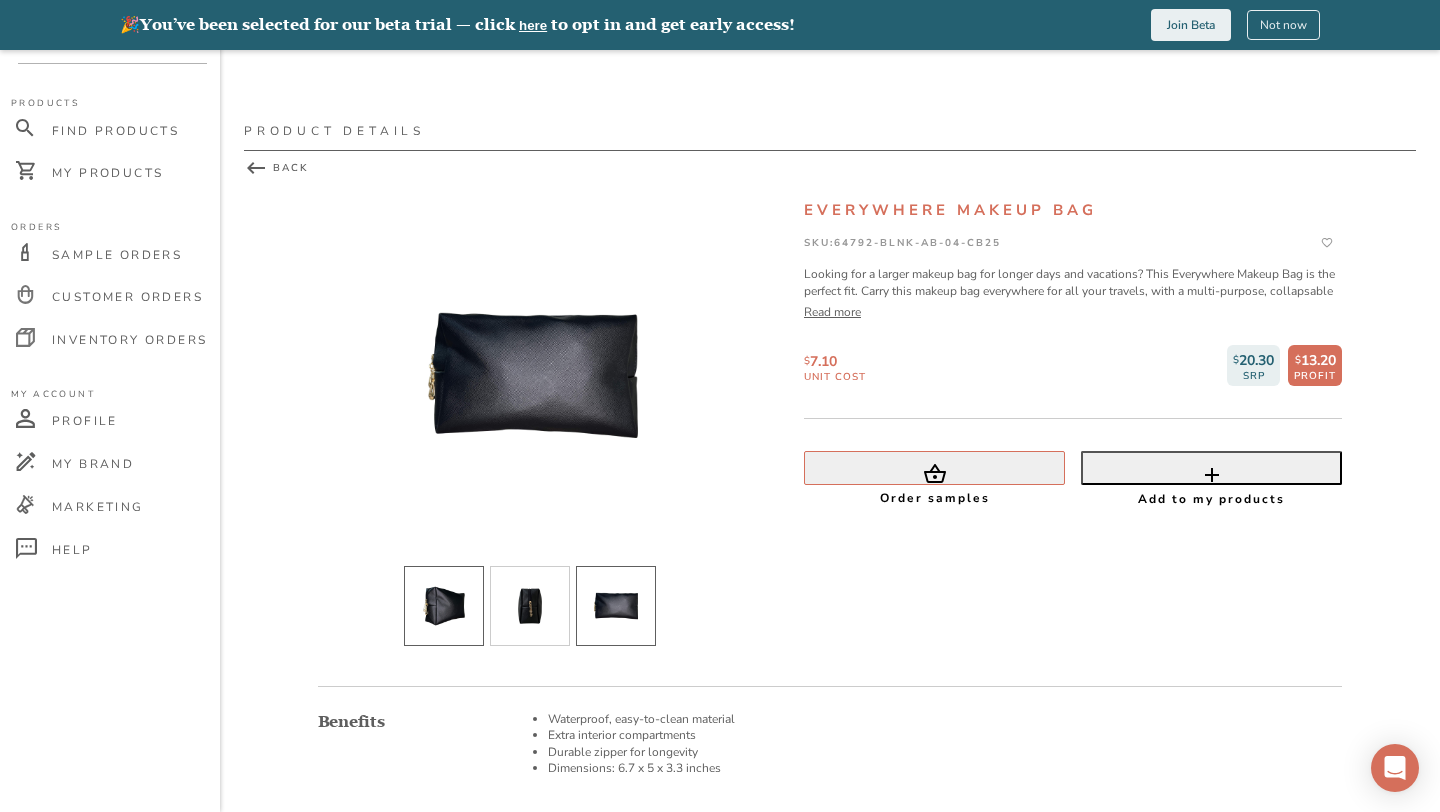 click at bounding box center [444, 606] 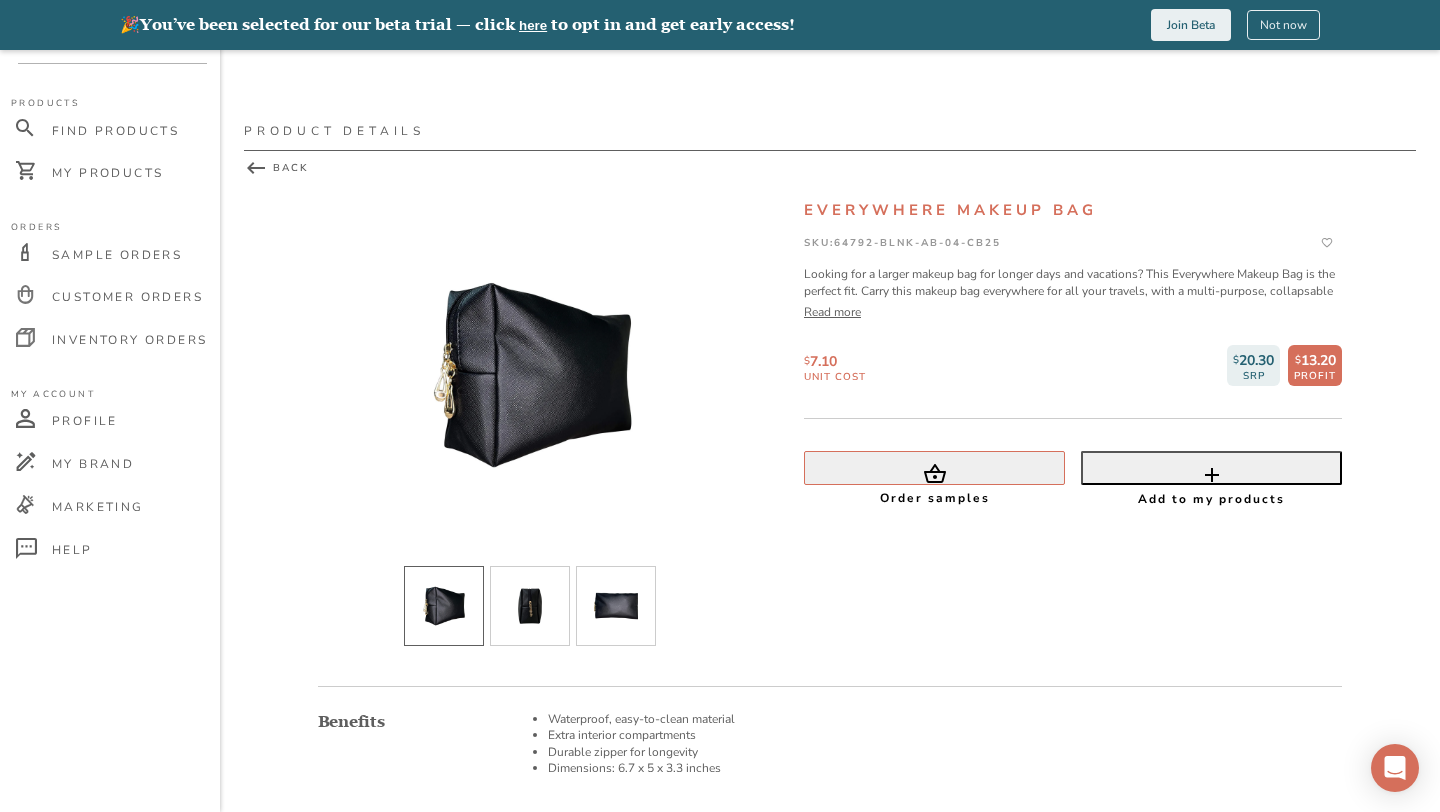 click on "Everywhere Makeup Bag SKU:  64792-BLNK-AB-04-CB25   Looking for a larger makeup bag for longer days and vacations? This Everywhere Makeup Bag is the perfect fit. Carry this makeup bag everywhere for all your travels, with a multi-purpose, collapsable design. With secure waterproof exterior and a black aesthetic, pool days, here we come! Read more $ 7.10 unit cost $ 20.30 SRP $ 13.20 PROFIT Order samples Add to my products" at bounding box center (1073, 366) 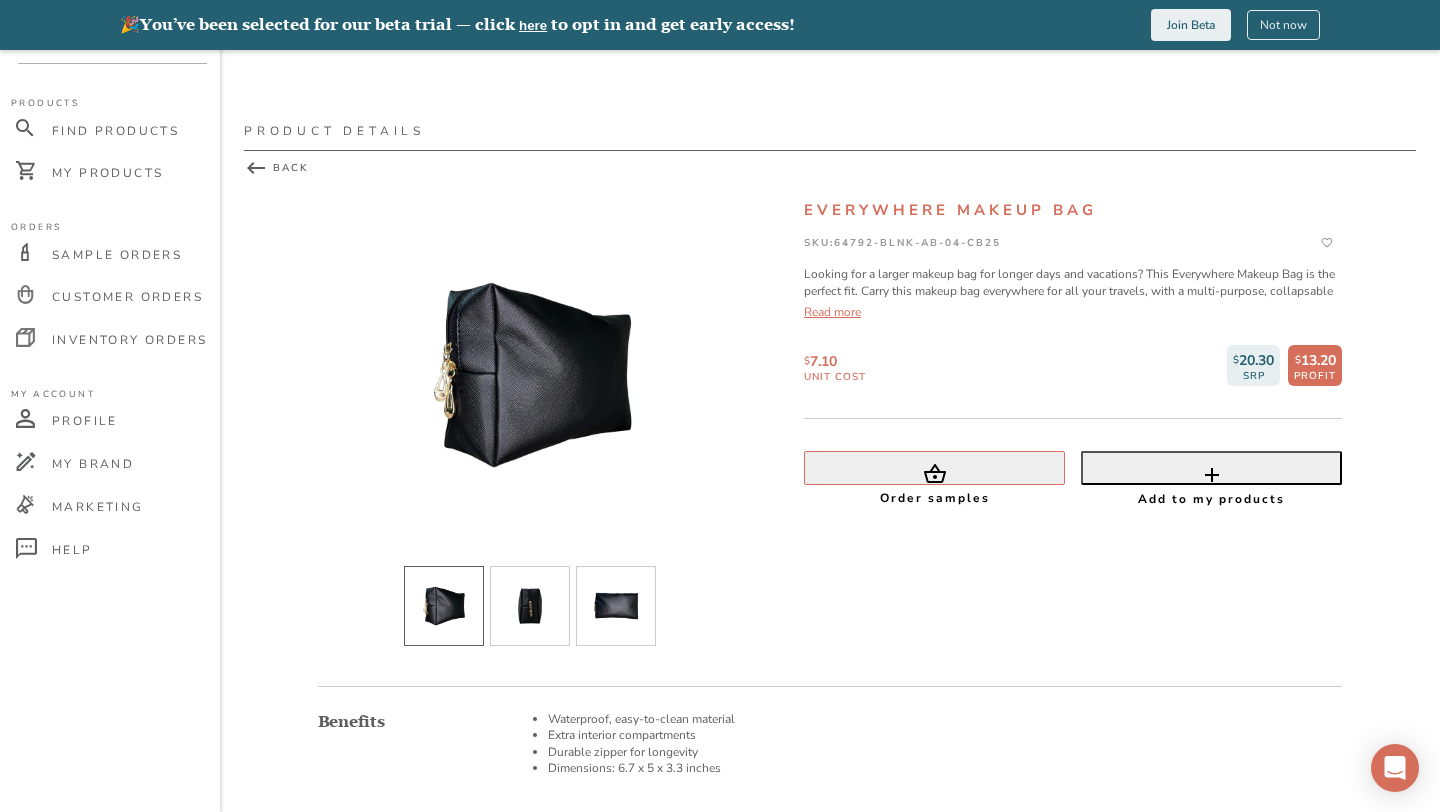 click on "Read more" at bounding box center [1073, 312] 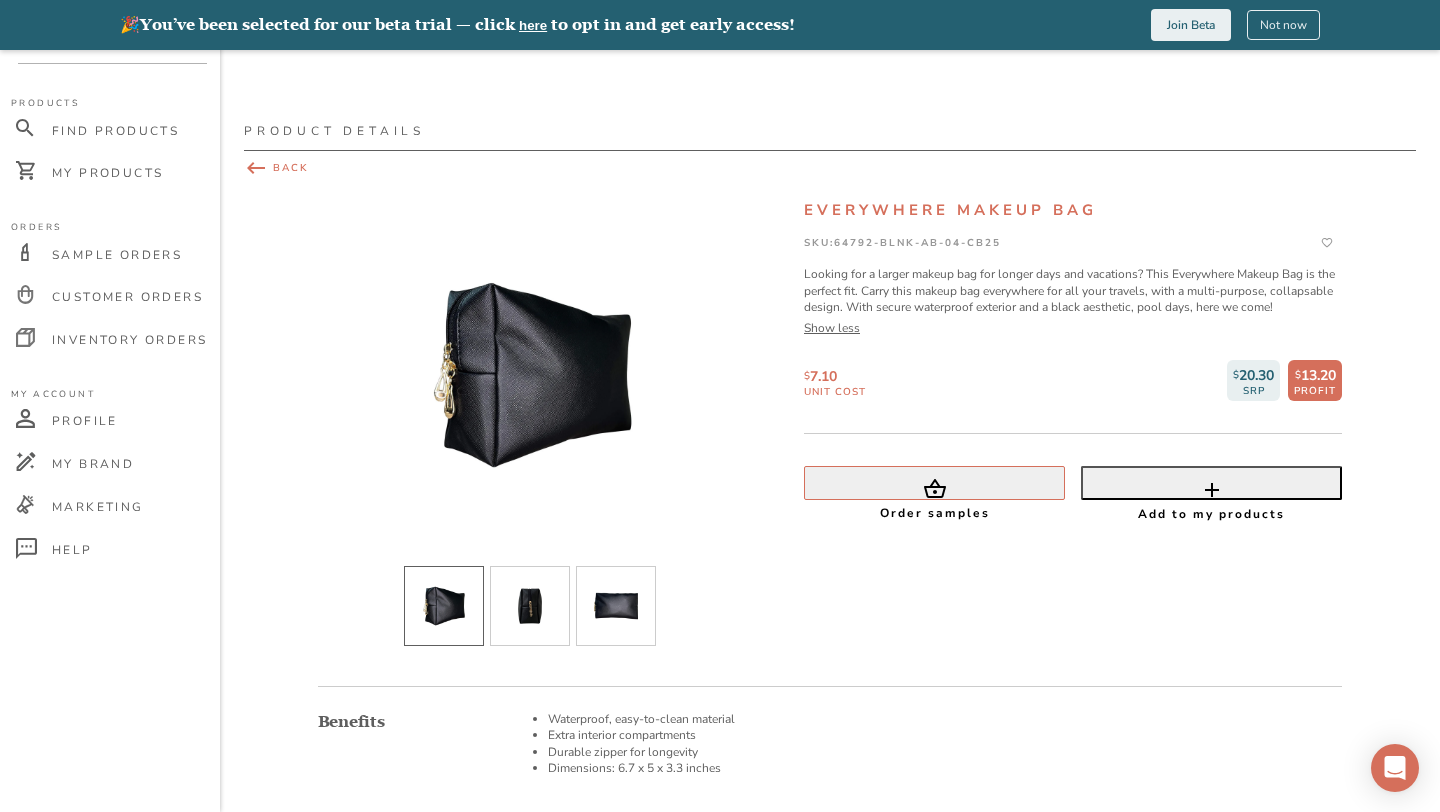 click 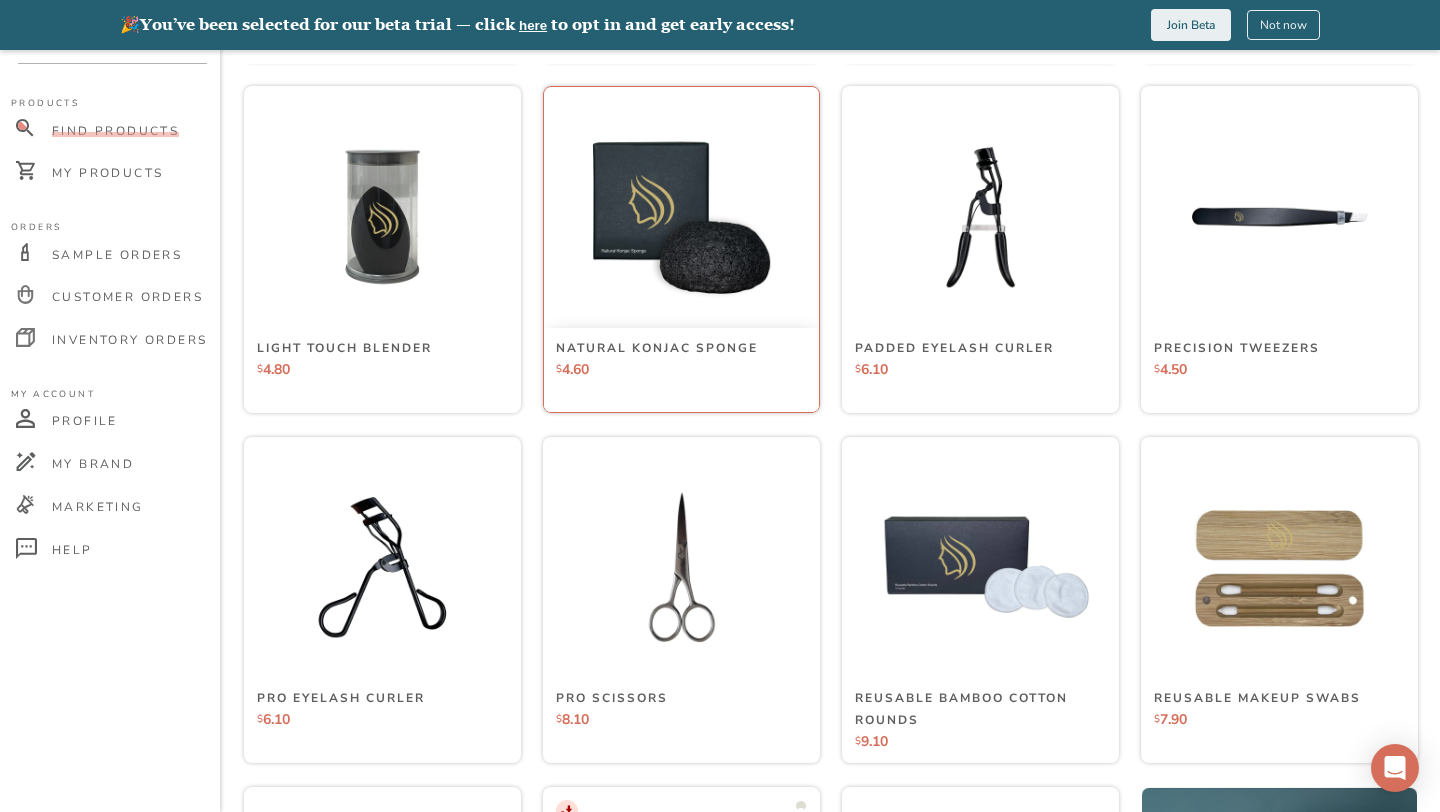 scroll, scrollTop: 1358, scrollLeft: 0, axis: vertical 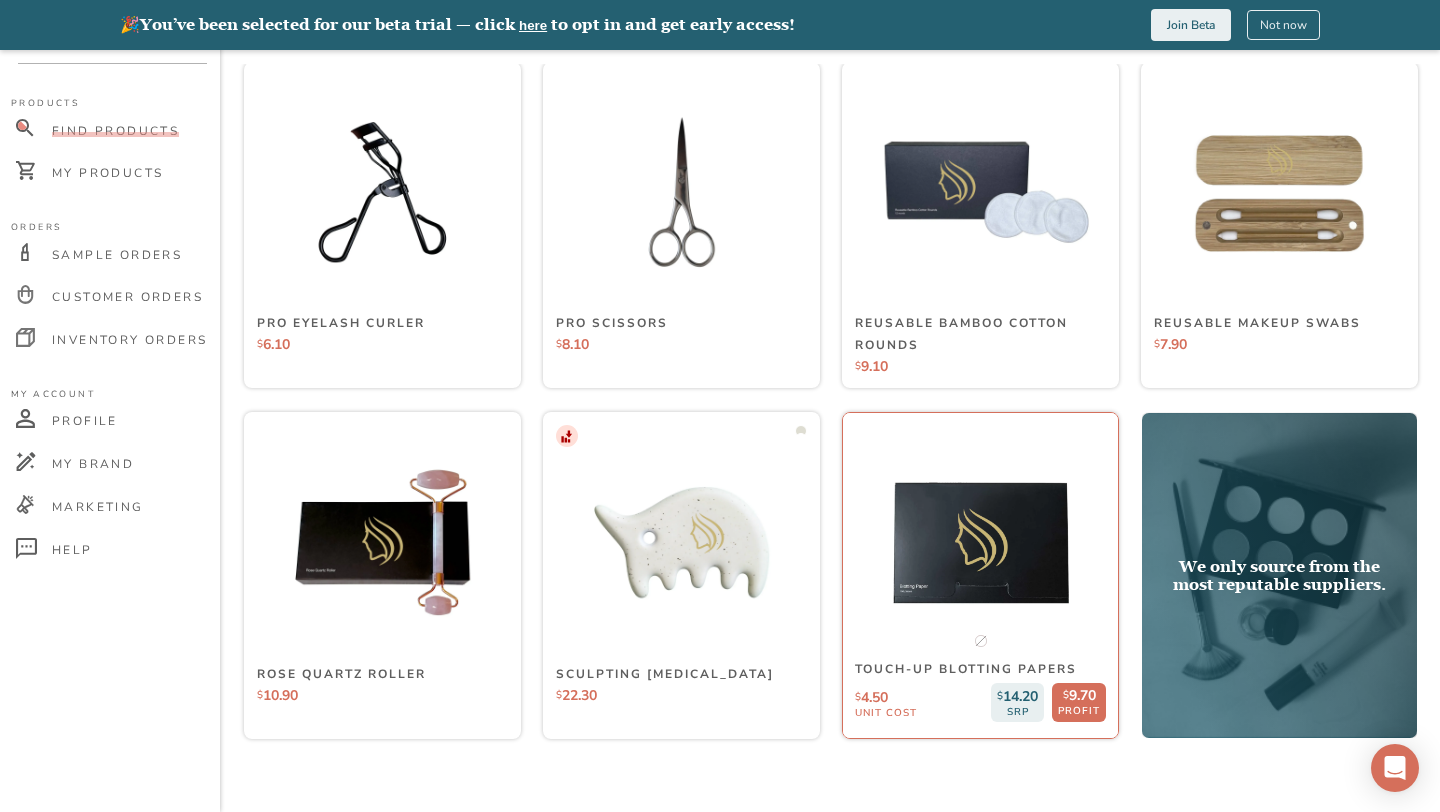 click at bounding box center (980, 543) 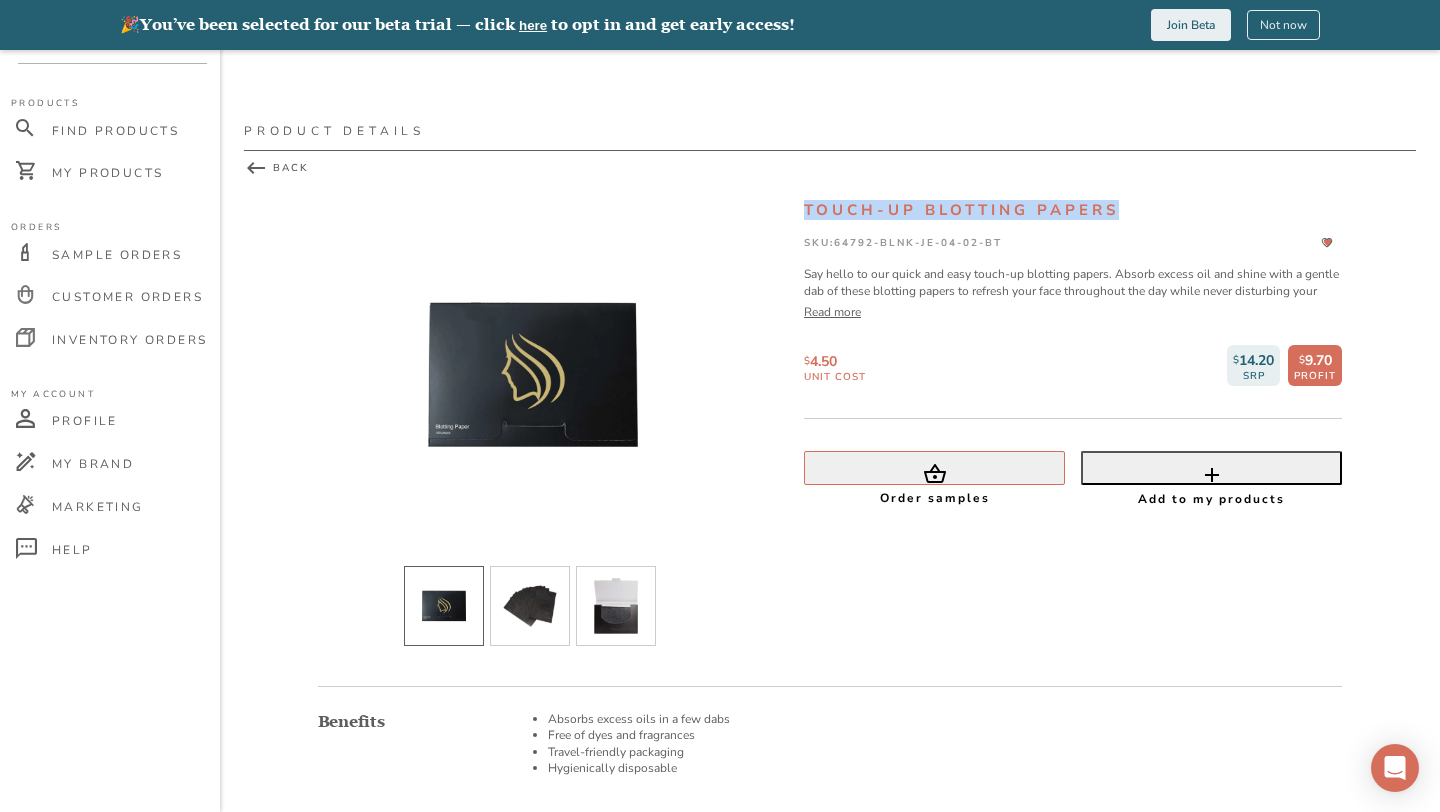 drag, startPoint x: 791, startPoint y: 209, endPoint x: 1156, endPoint y: 217, distance: 365.08765 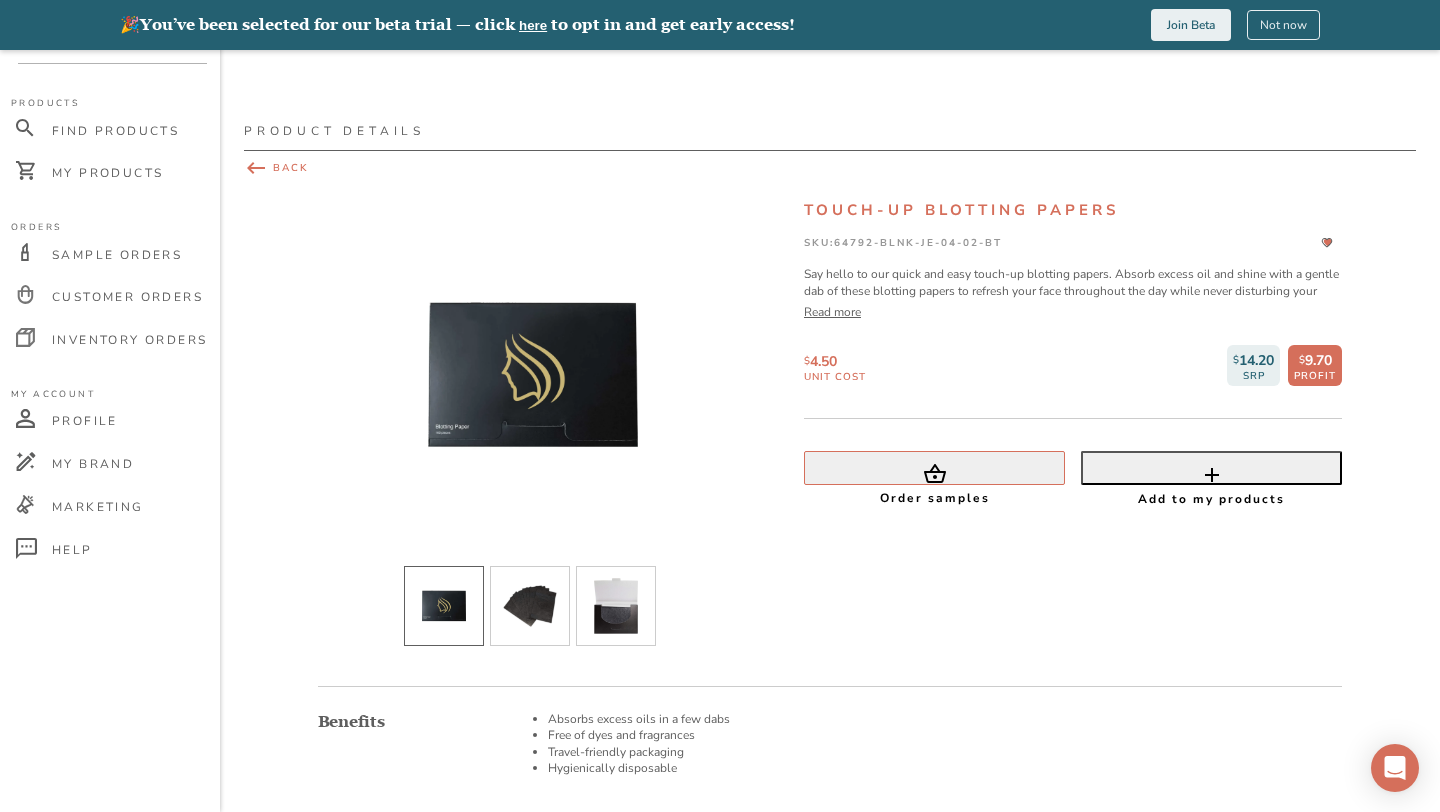 click on "BACK" at bounding box center [830, 168] 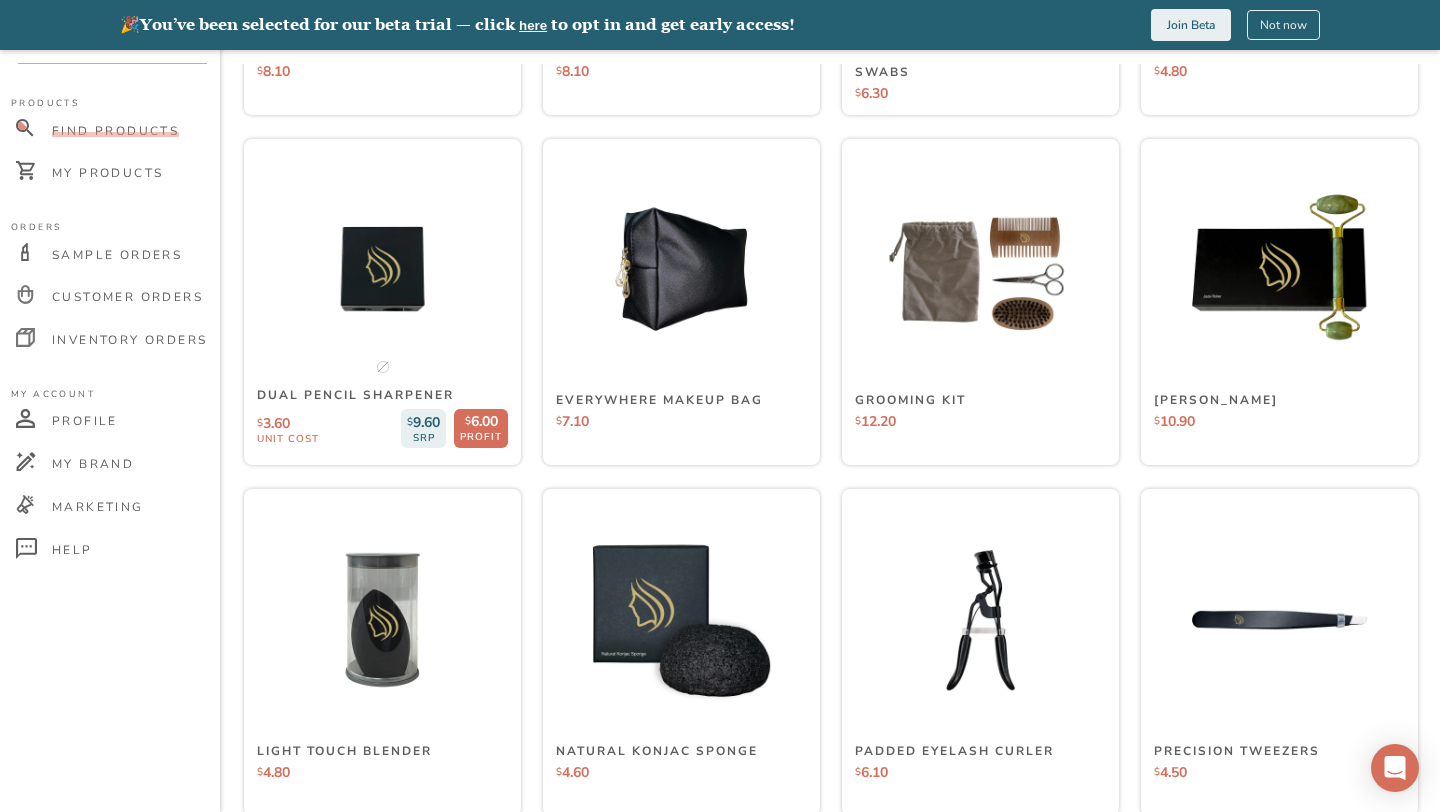 scroll, scrollTop: 0, scrollLeft: 0, axis: both 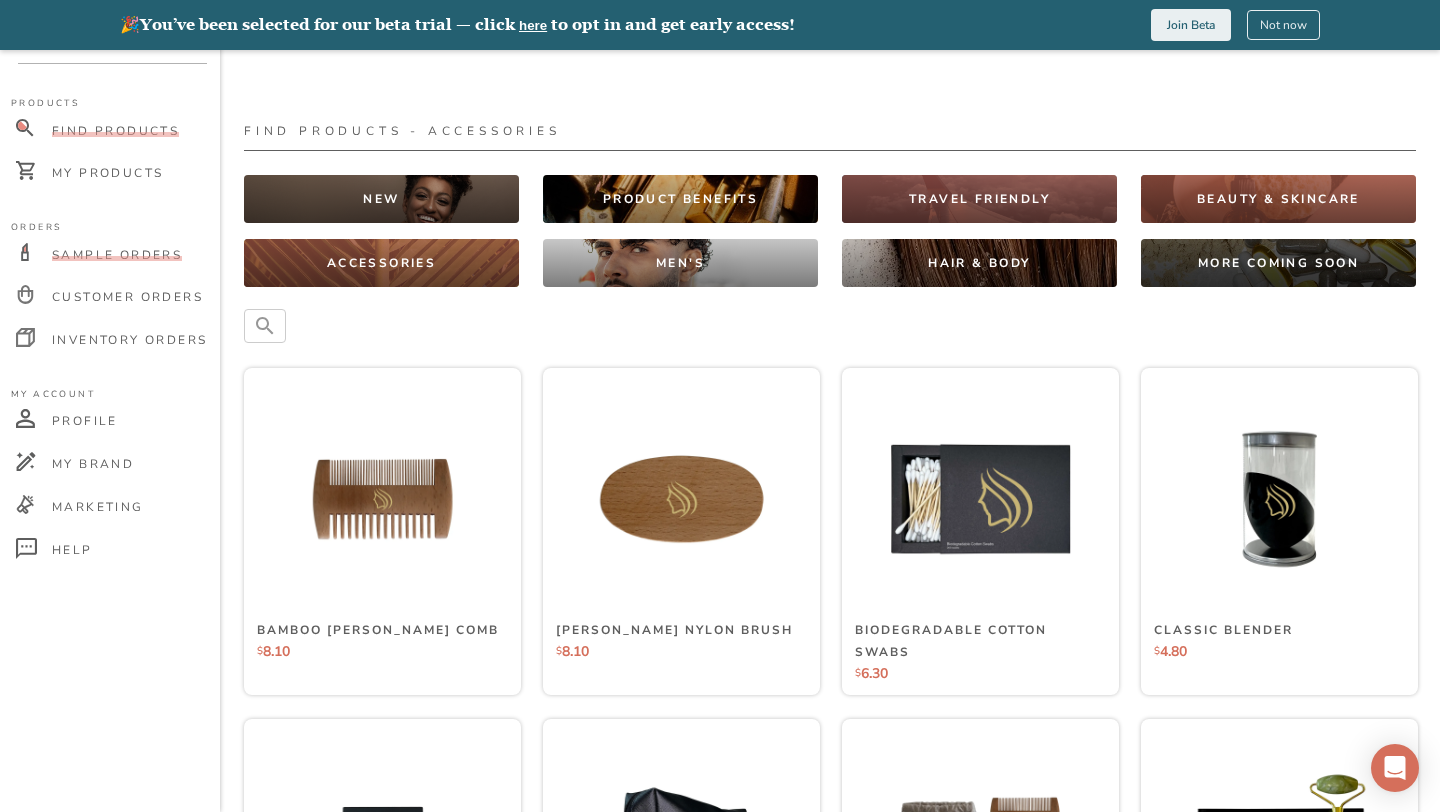 click on "Sample Orders" at bounding box center (117, 255) 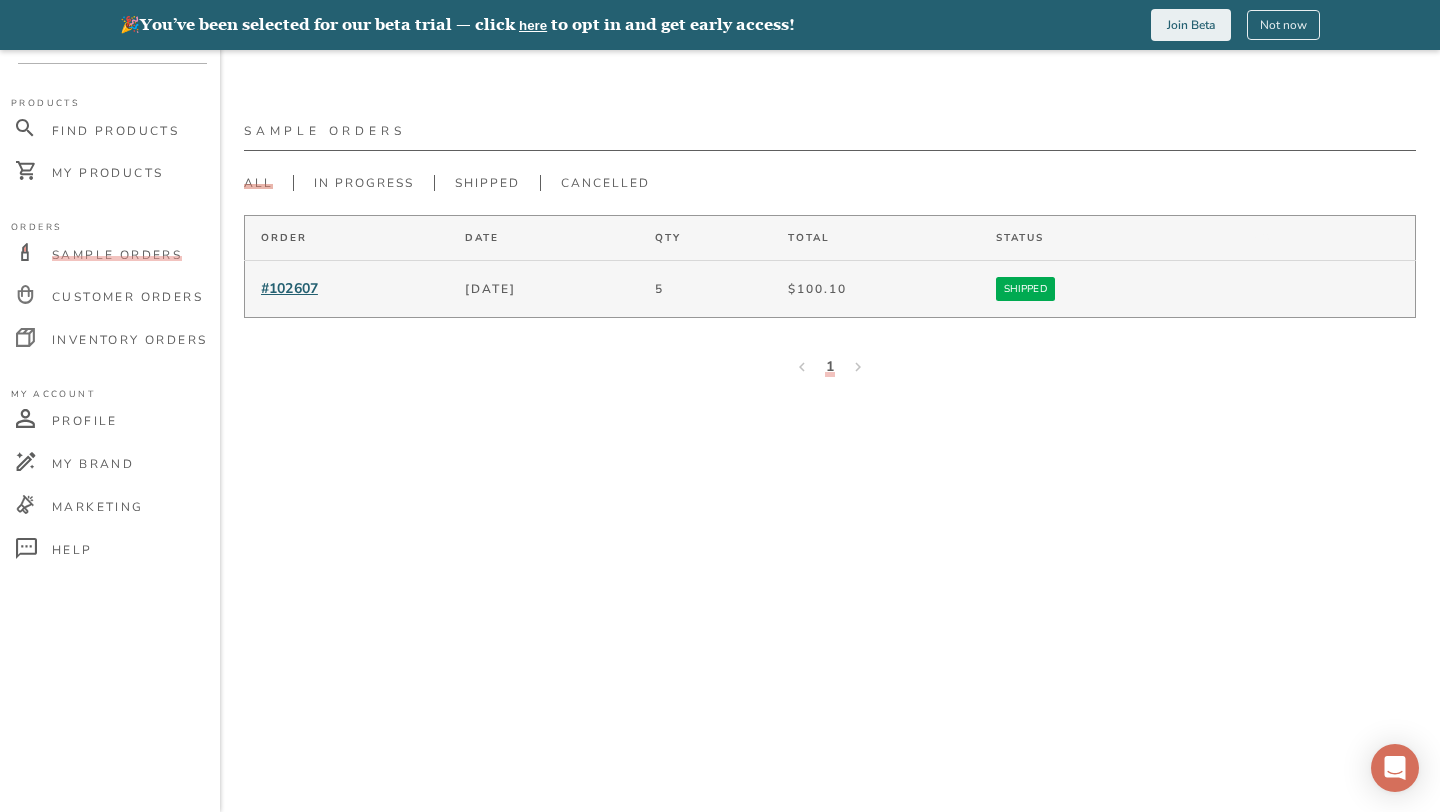 click on "[DATE]" at bounding box center [544, 289] 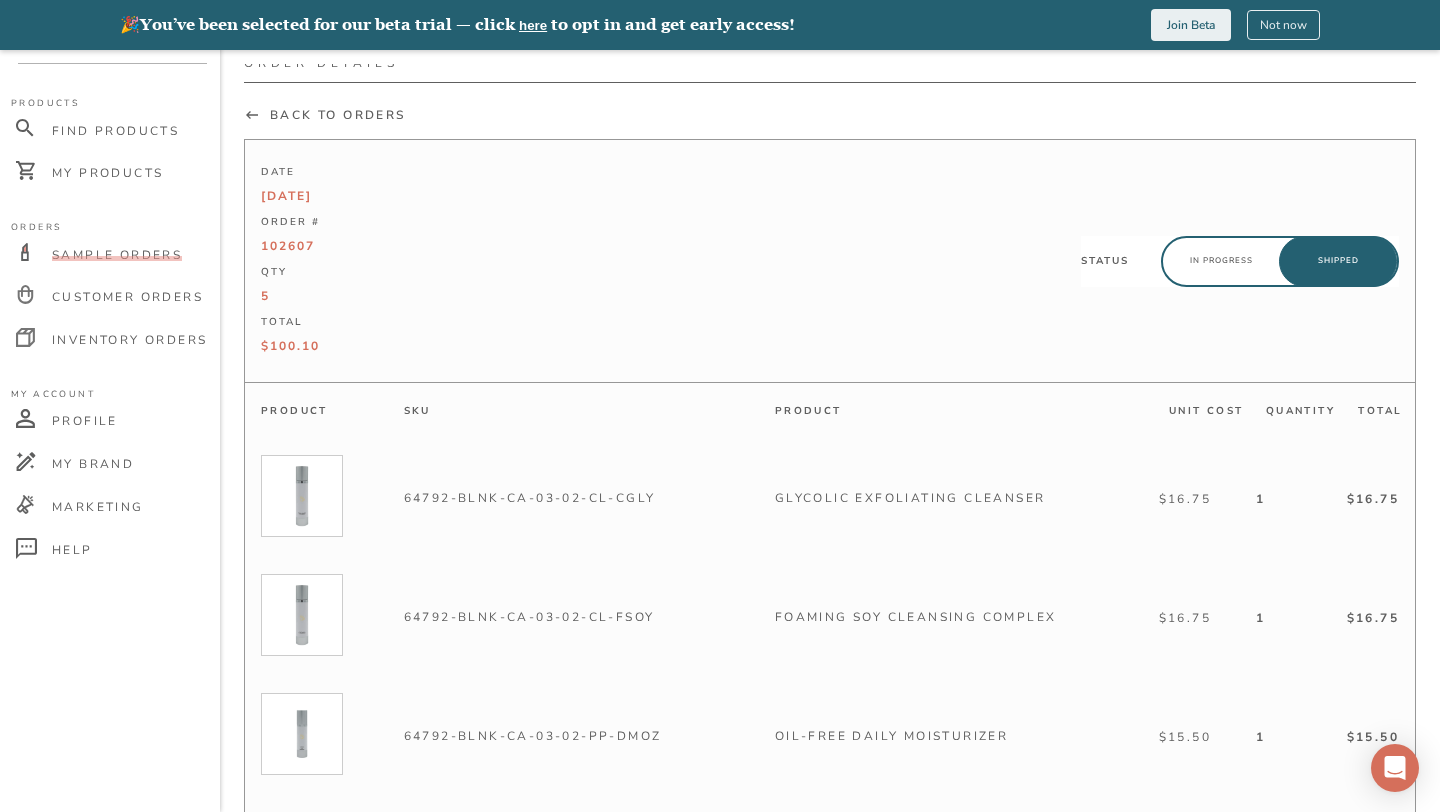 scroll, scrollTop: 69, scrollLeft: 0, axis: vertical 